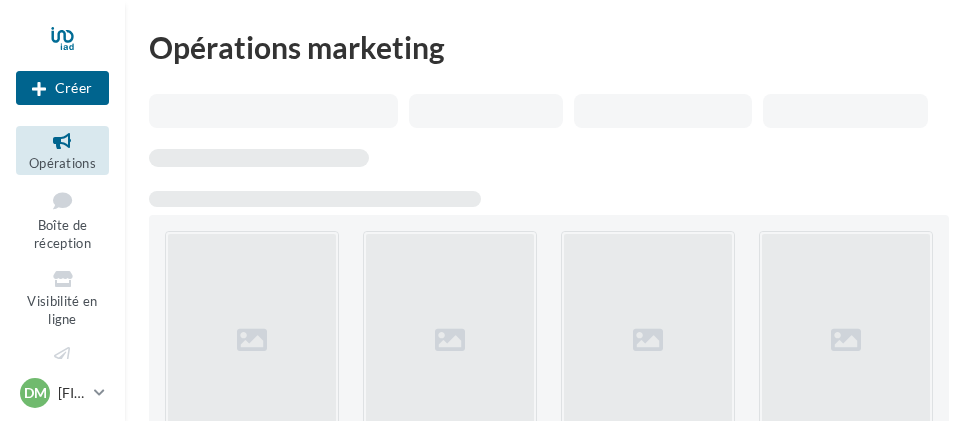 scroll, scrollTop: 0, scrollLeft: 0, axis: both 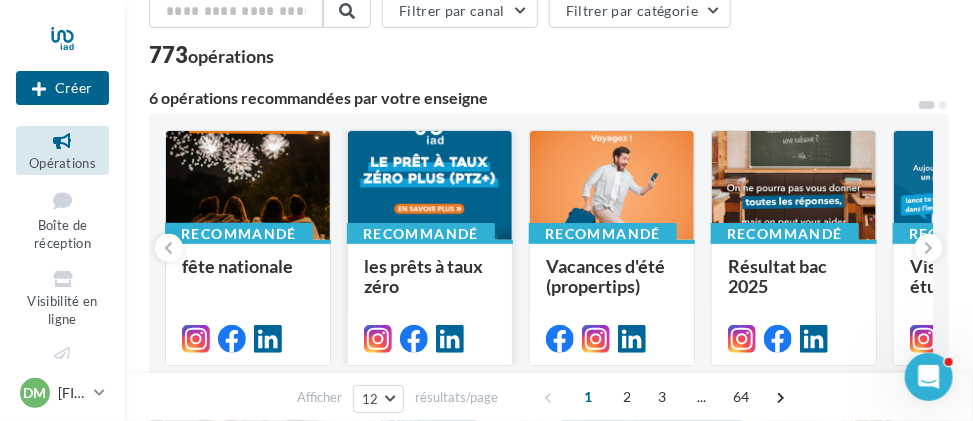 click on "Recommandé          les prêts à taux zéro" at bounding box center [248, 301] 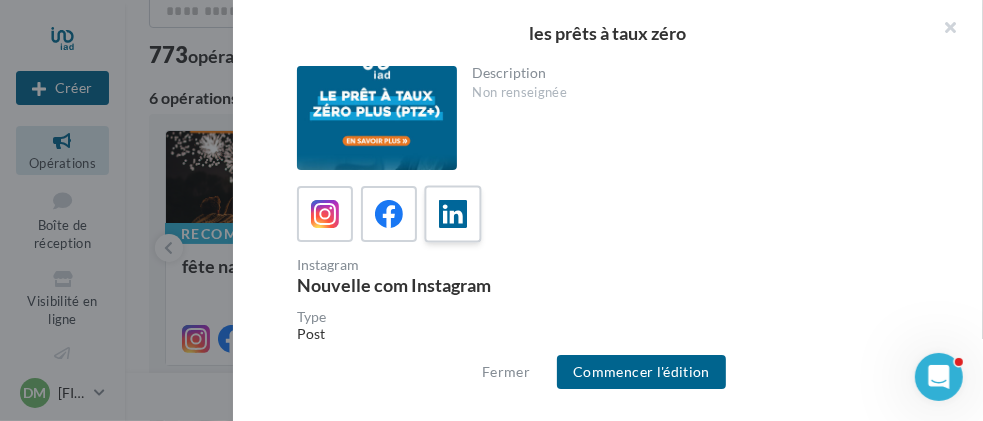 click at bounding box center [453, 214] 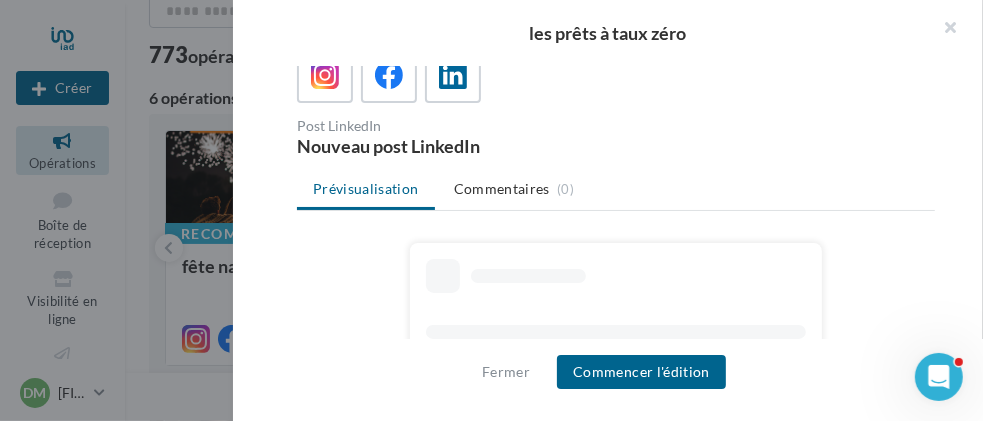 scroll, scrollTop: 299, scrollLeft: 0, axis: vertical 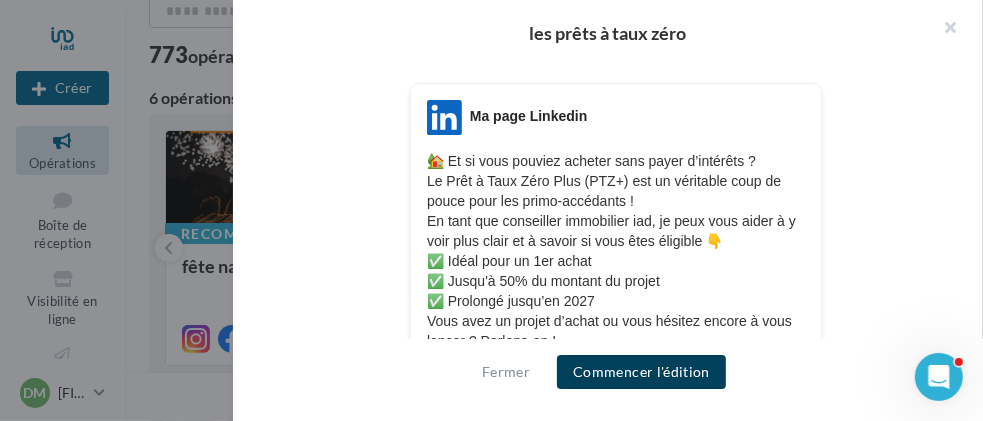 click on "Commencer l'édition" at bounding box center [641, 372] 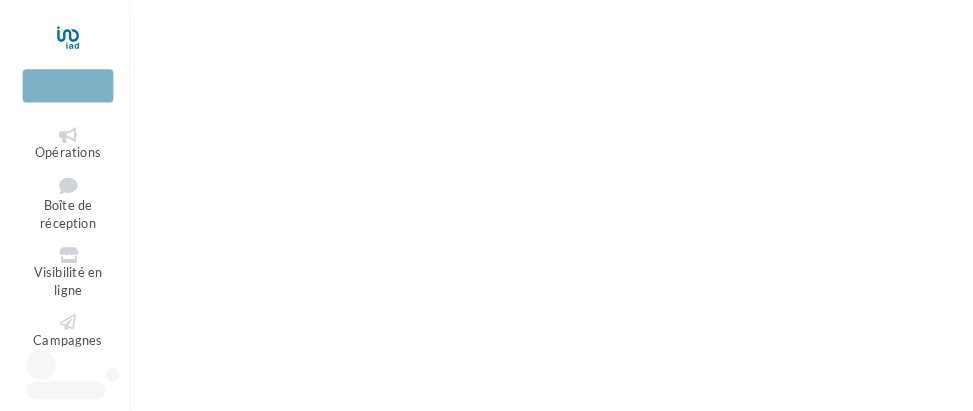 scroll, scrollTop: 0, scrollLeft: 0, axis: both 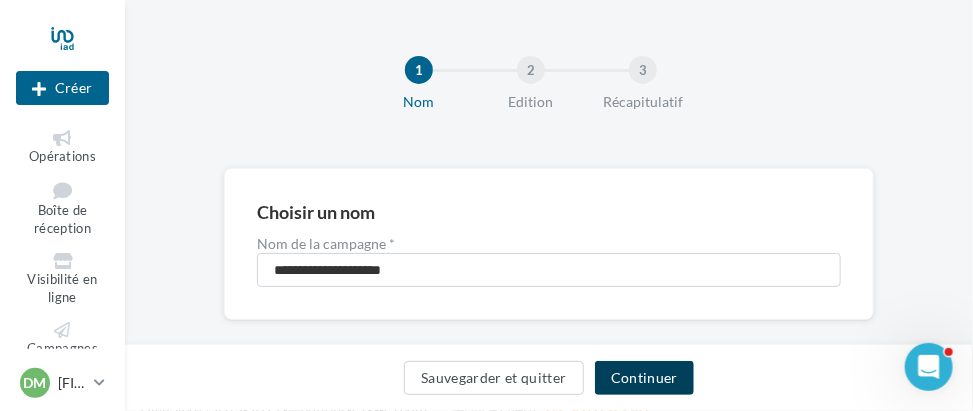 click on "Continuer" at bounding box center [644, 378] 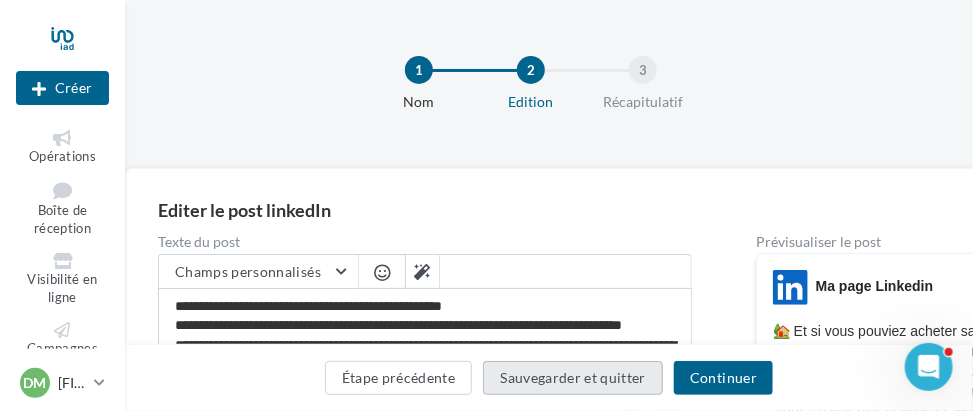 click on "Sauvegarder et quitter" at bounding box center [573, 378] 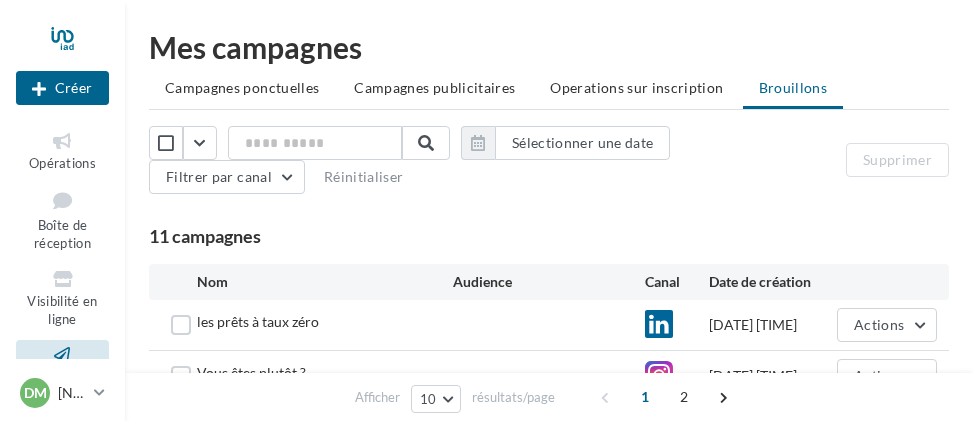 scroll, scrollTop: 0, scrollLeft: 0, axis: both 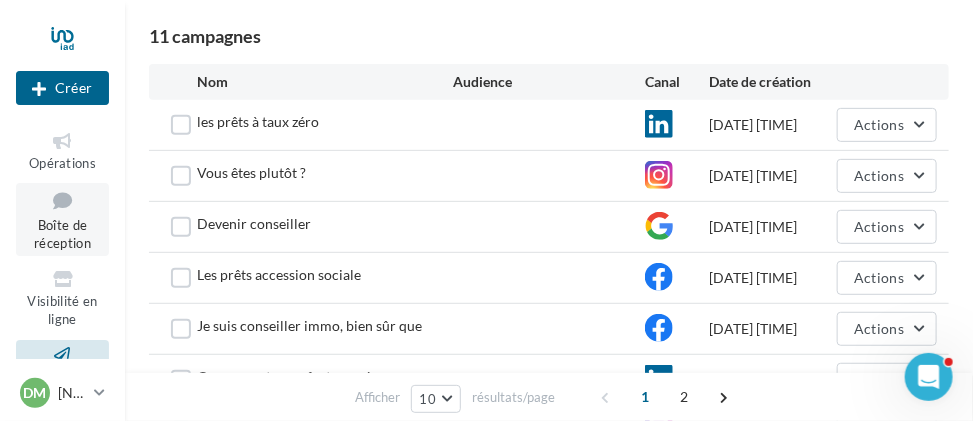click on "Boîte de réception" at bounding box center (62, 234) 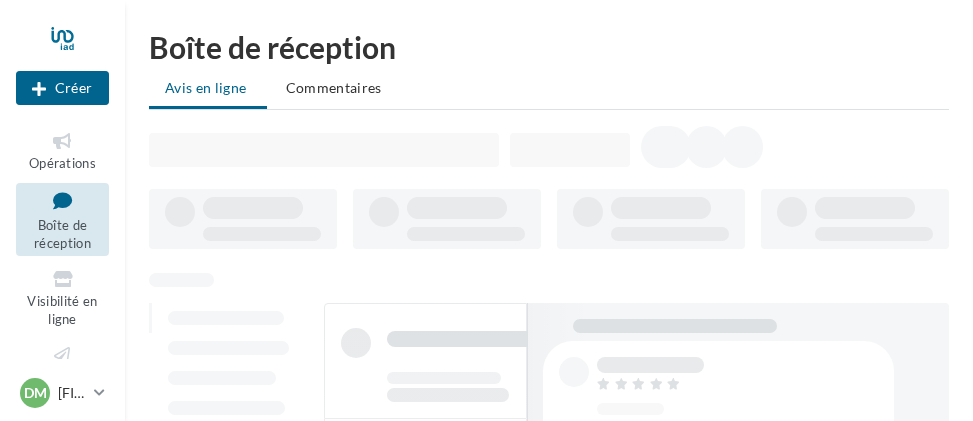 scroll, scrollTop: 0, scrollLeft: 0, axis: both 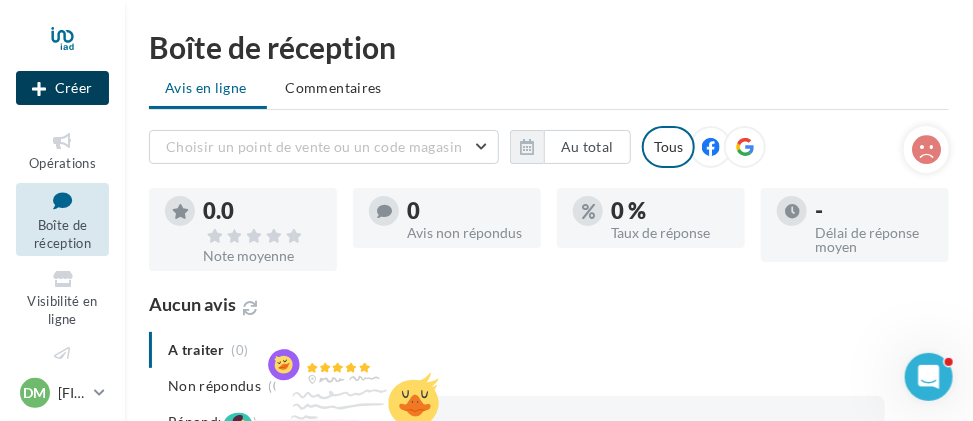 click on "Créer" at bounding box center (62, 88) 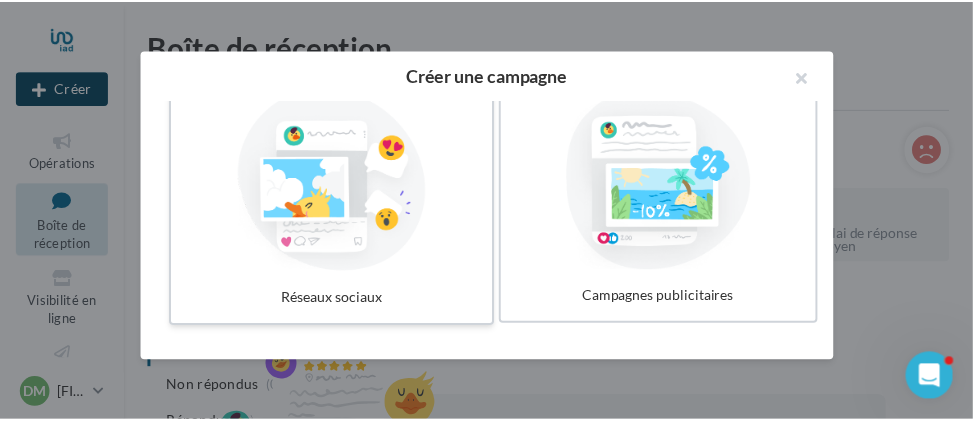 scroll, scrollTop: 38, scrollLeft: 0, axis: vertical 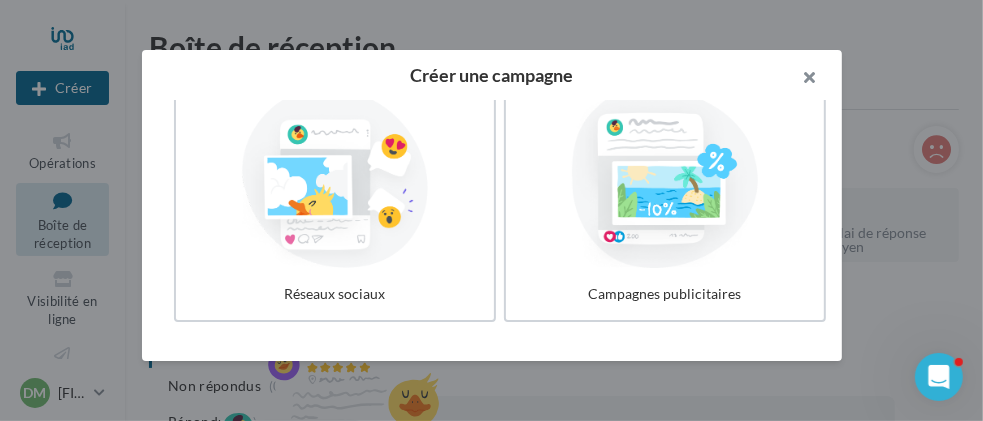 click at bounding box center (802, 80) 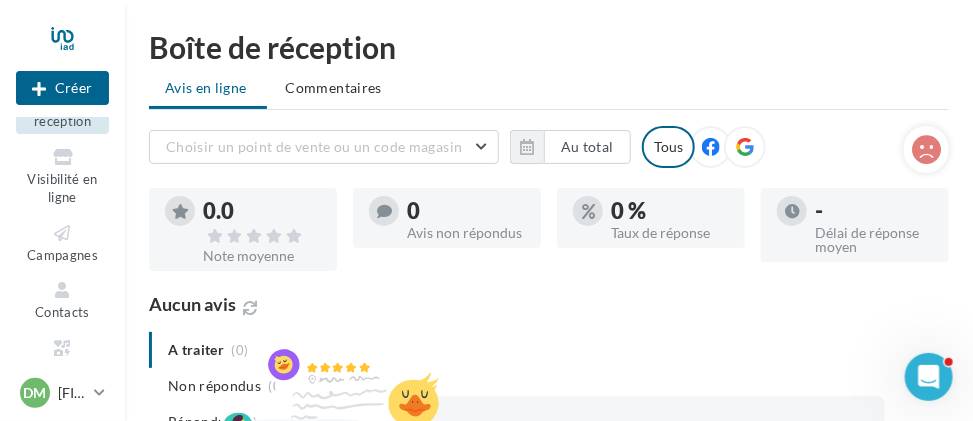 scroll, scrollTop: 200, scrollLeft: 0, axis: vertical 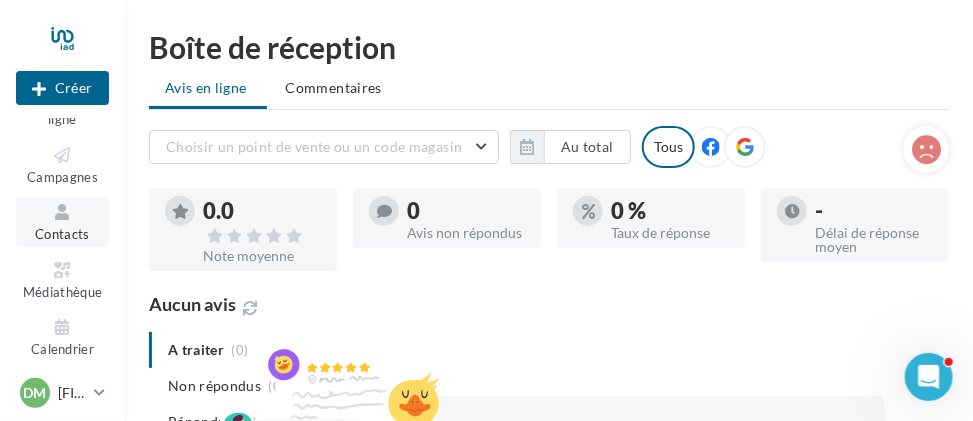 click at bounding box center [62, 212] 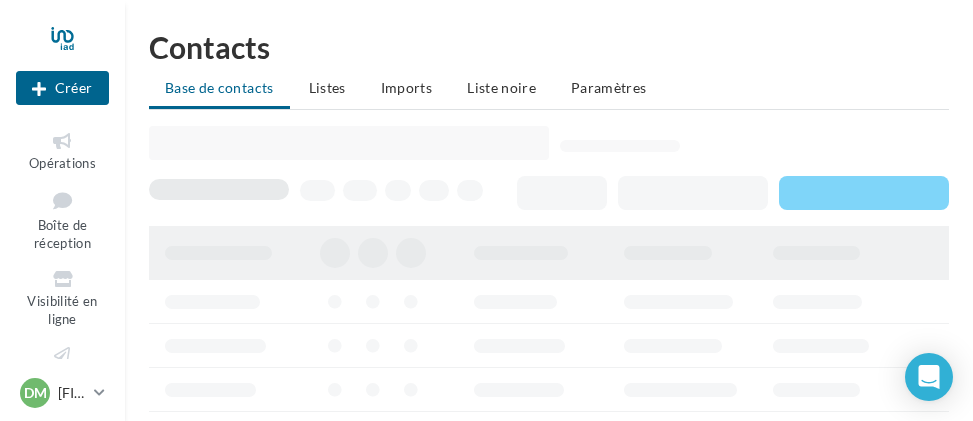 scroll, scrollTop: 0, scrollLeft: 0, axis: both 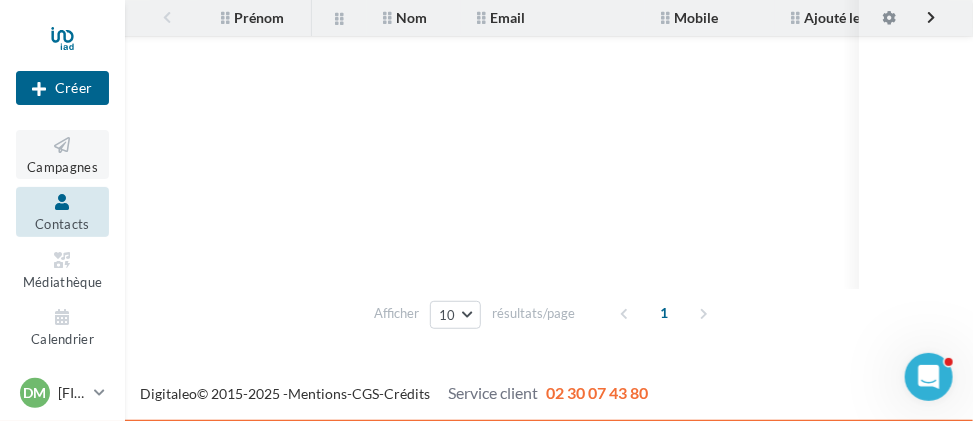click on "Campagnes" at bounding box center [62, 167] 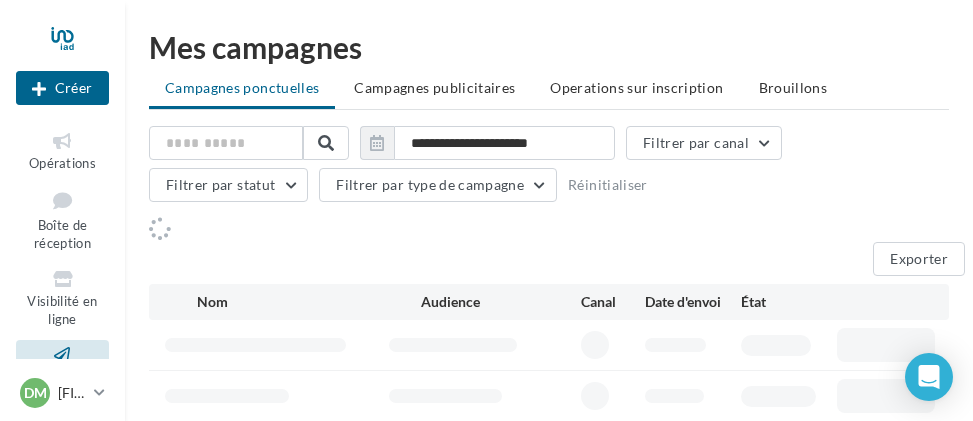 scroll, scrollTop: 0, scrollLeft: 0, axis: both 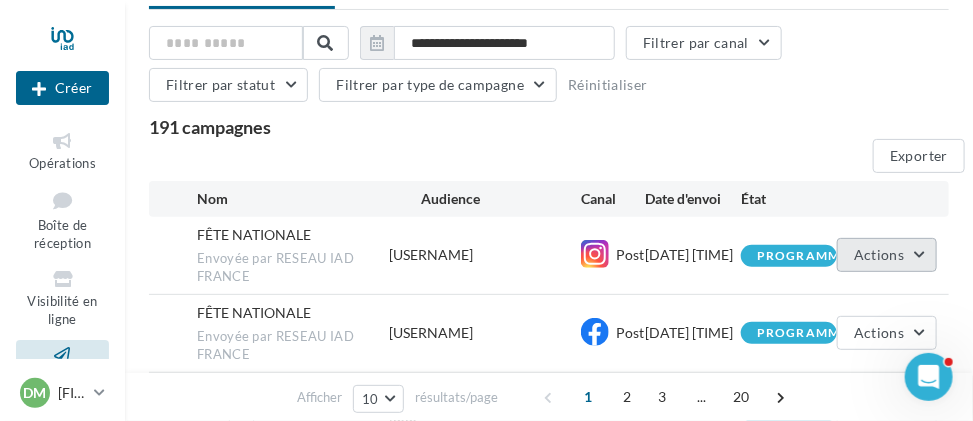 click on "Actions" at bounding box center (887, 255) 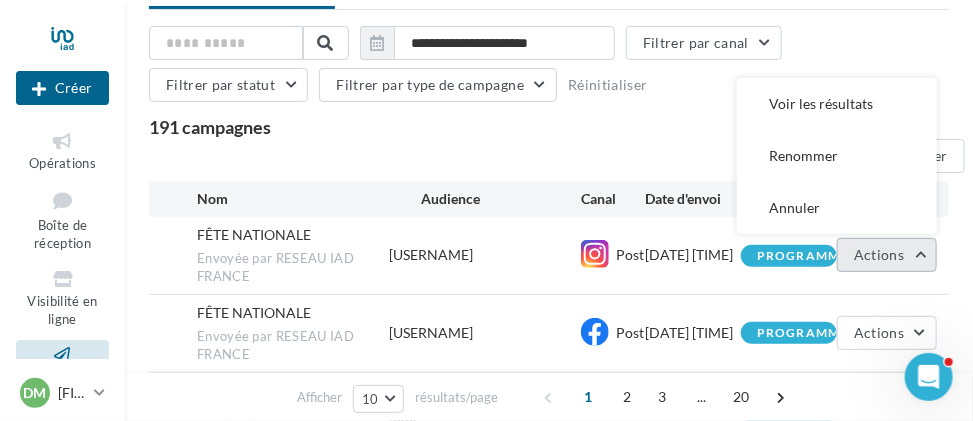 click on "Actions" at bounding box center (887, 255) 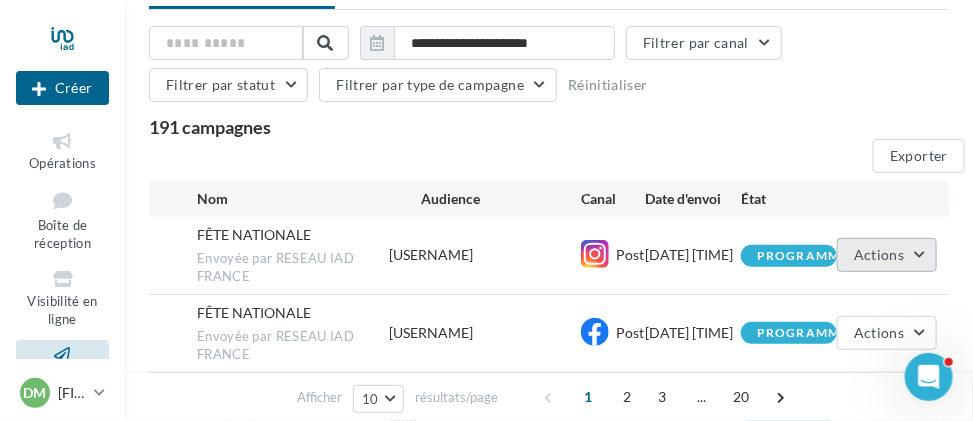 scroll, scrollTop: 0, scrollLeft: 0, axis: both 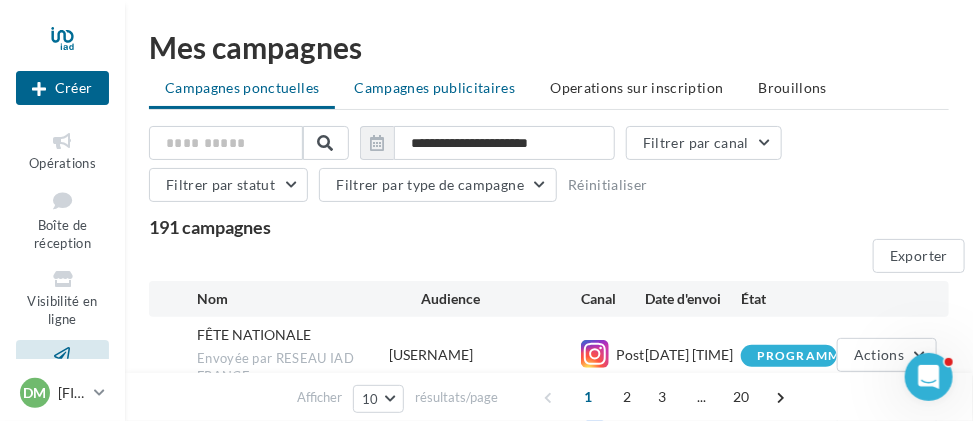 click on "Campagnes publicitaires" at bounding box center [242, 87] 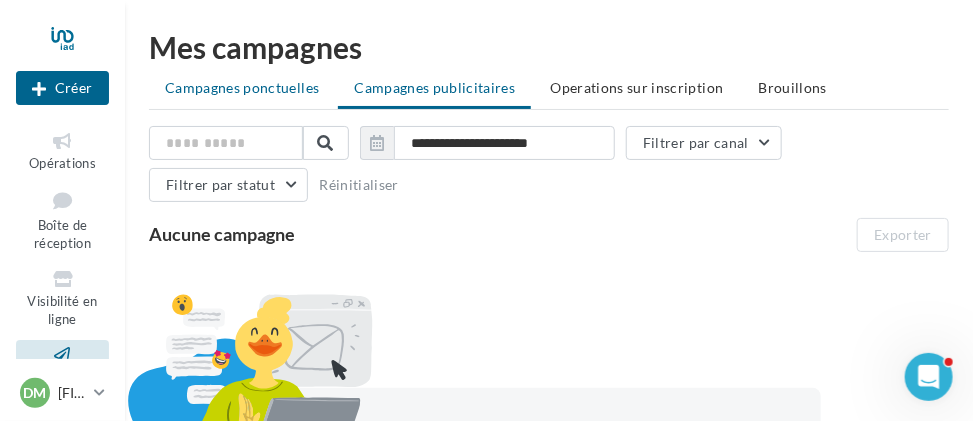 click on "Campagnes ponctuelles" at bounding box center (242, 87) 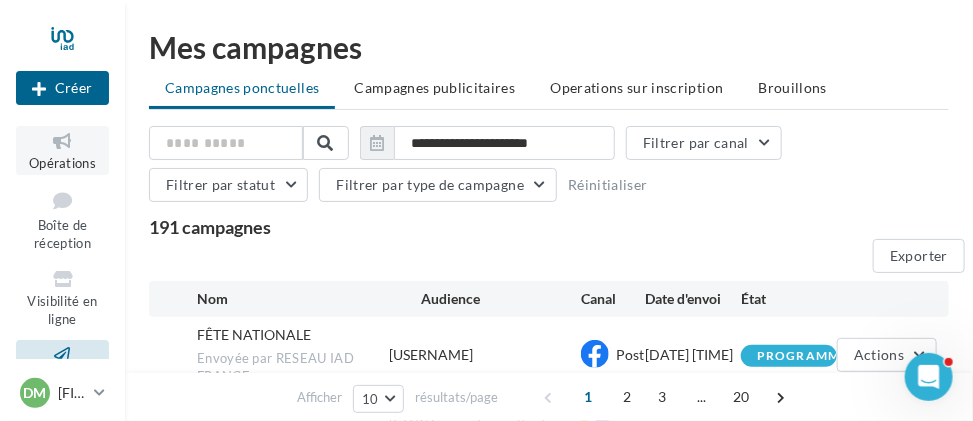 click on "Opérations" at bounding box center (62, 150) 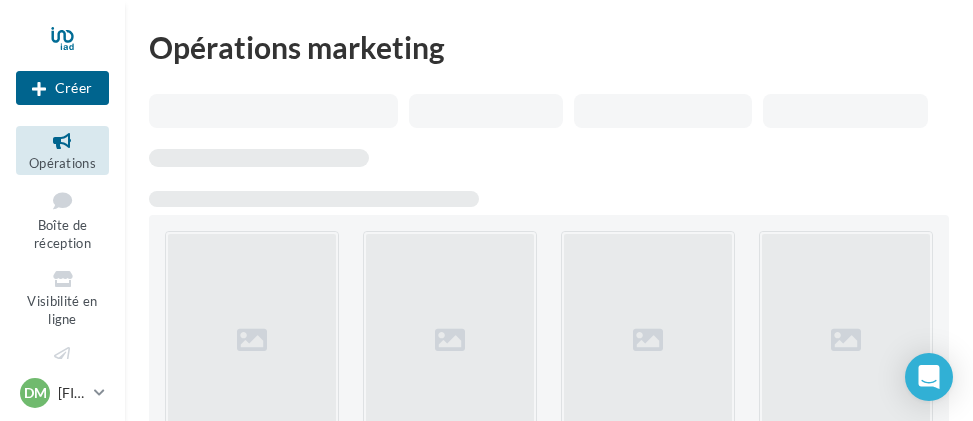 scroll, scrollTop: 0, scrollLeft: 0, axis: both 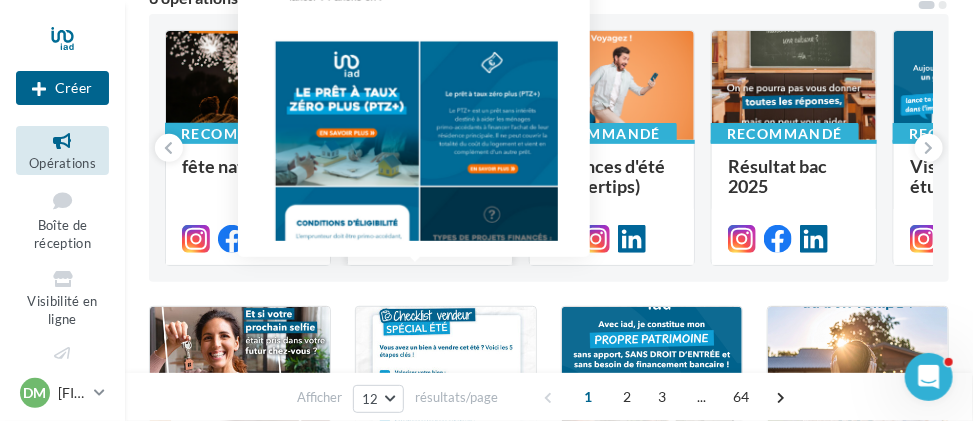 click at bounding box center [414, 239] 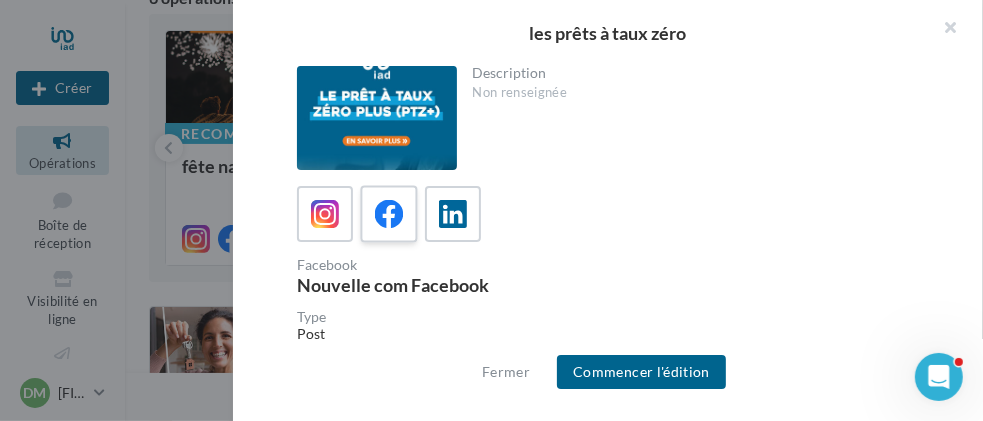 click at bounding box center (389, 214) 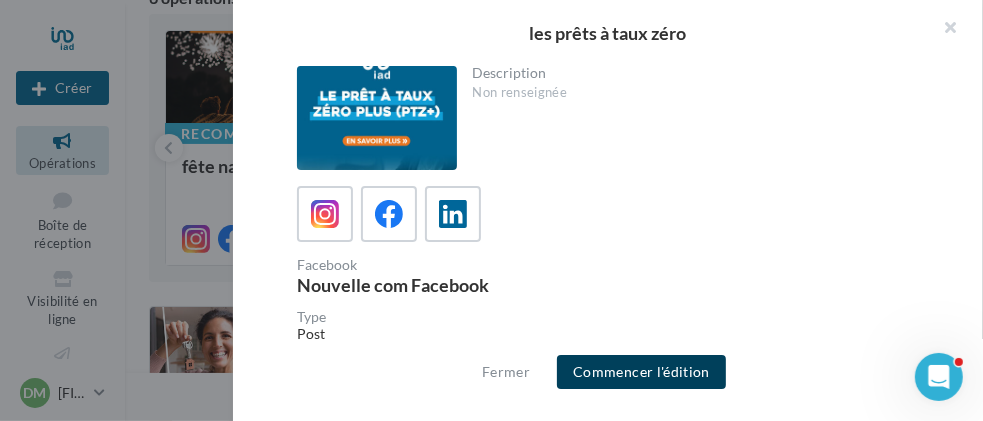 click on "Commencer l'édition" at bounding box center [641, 372] 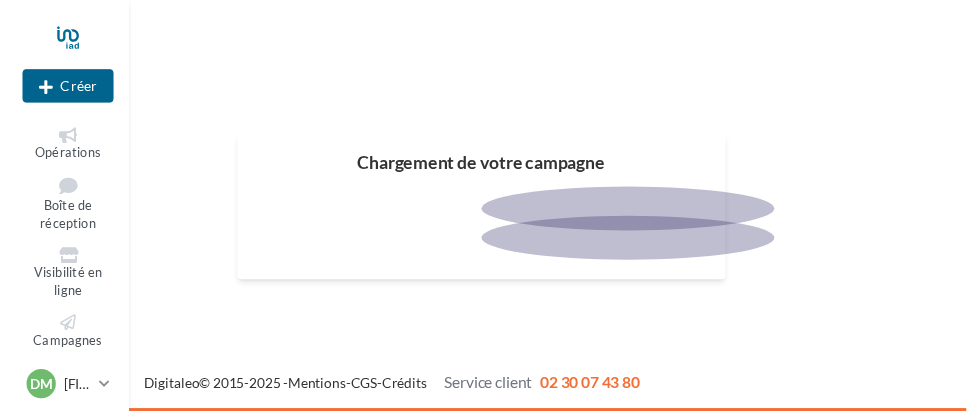 scroll, scrollTop: 0, scrollLeft: 0, axis: both 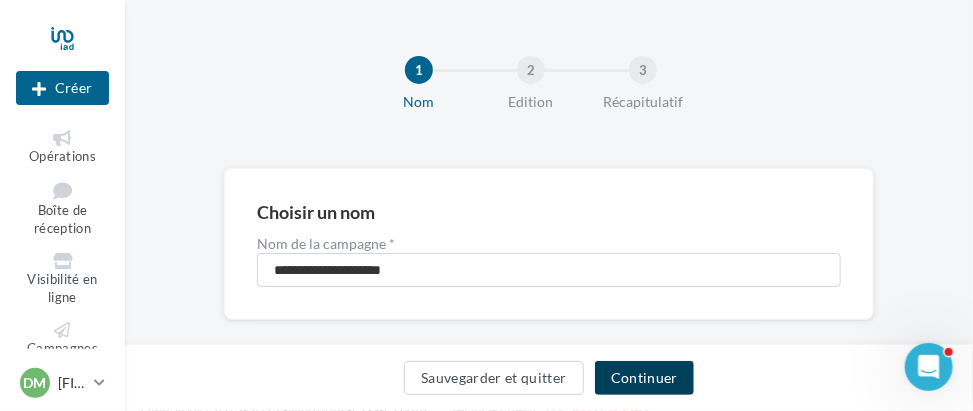 click on "Continuer" at bounding box center [644, 378] 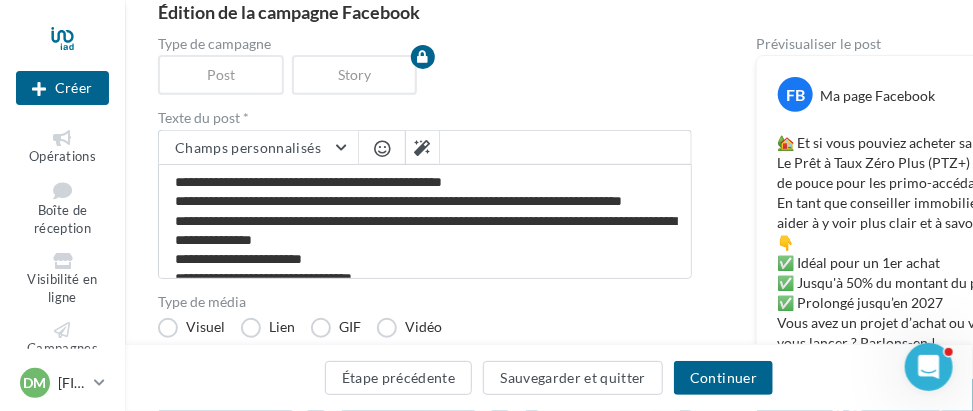 scroll, scrollTop: 0, scrollLeft: 0, axis: both 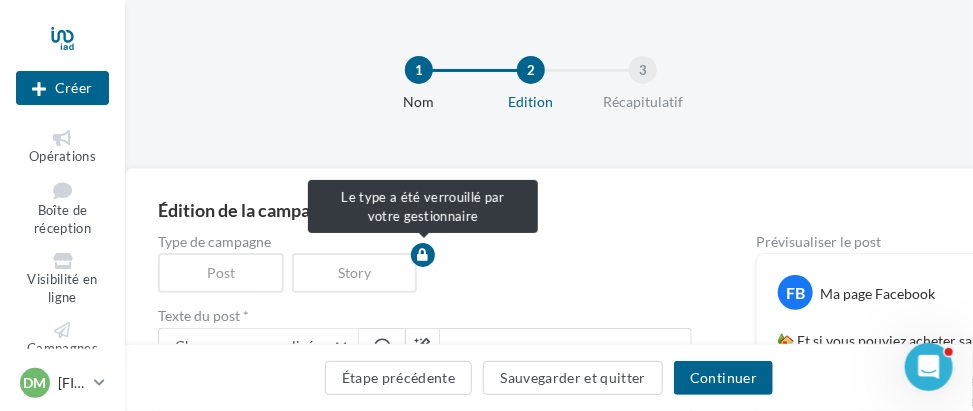 click on "Story" at bounding box center [359, 273] 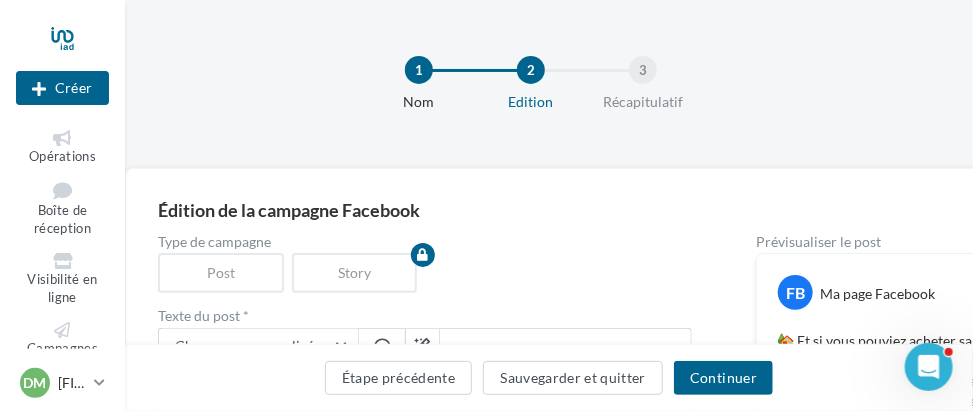 scroll, scrollTop: 200, scrollLeft: 0, axis: vertical 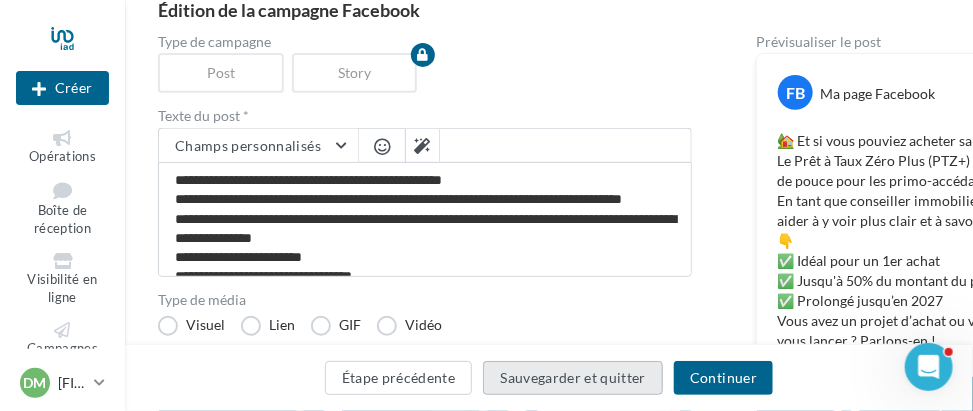 click on "Sauvegarder et quitter" at bounding box center [573, 378] 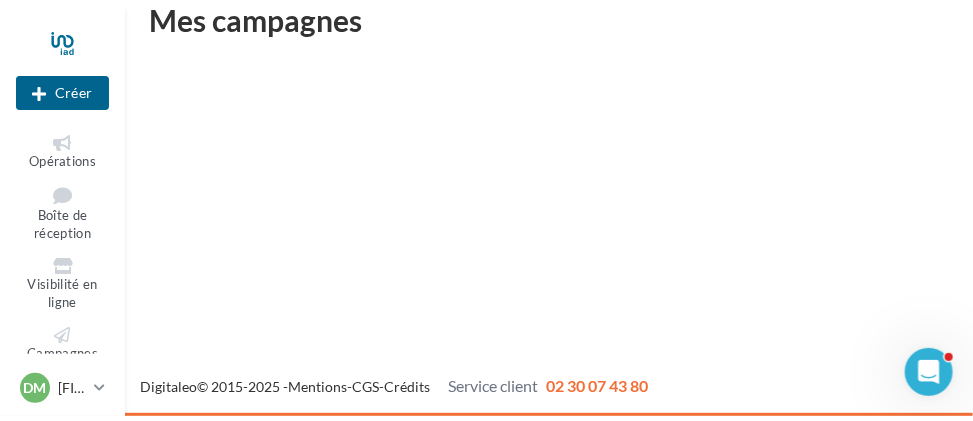 scroll, scrollTop: 32, scrollLeft: 0, axis: vertical 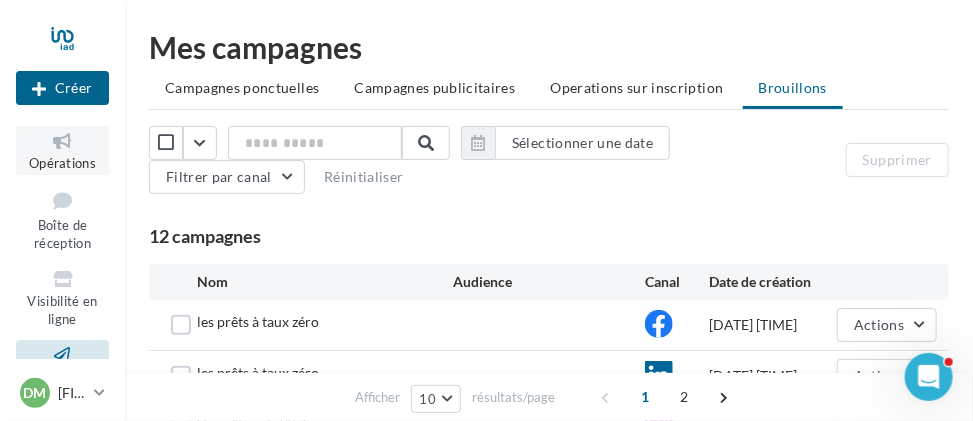 click at bounding box center (62, 141) 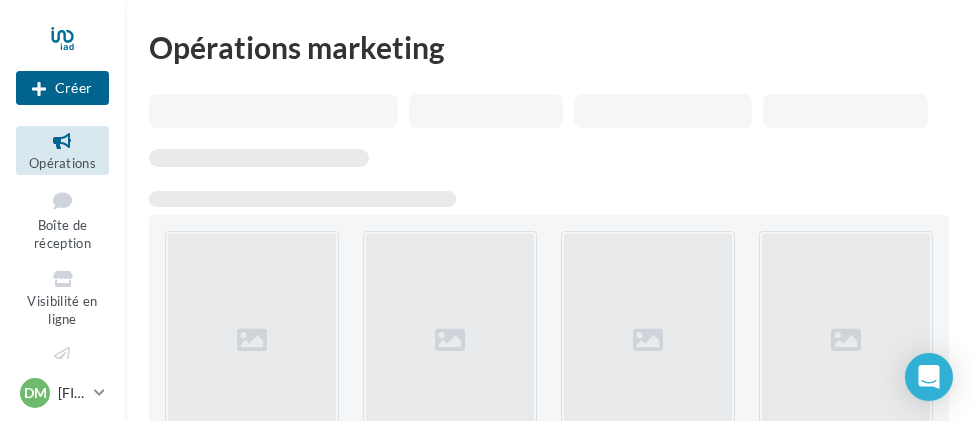 scroll, scrollTop: 0, scrollLeft: 0, axis: both 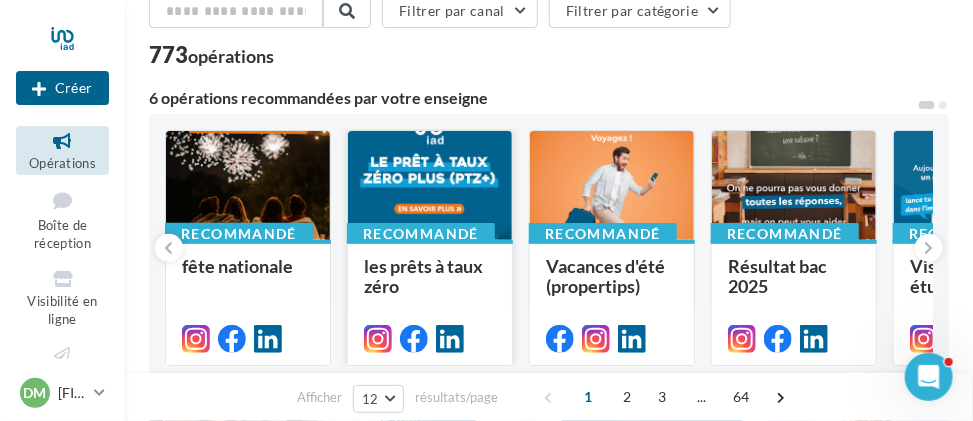 click on "les prêts à taux zéro" at bounding box center [237, 266] 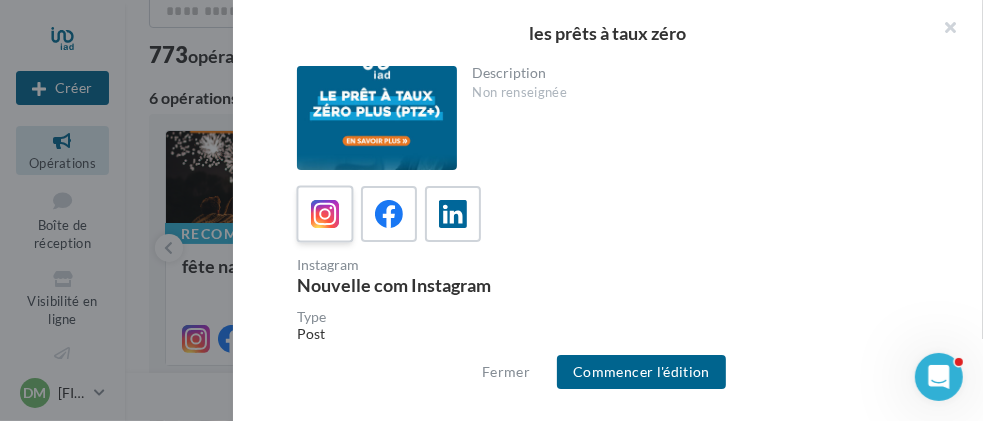 click at bounding box center [325, 214] 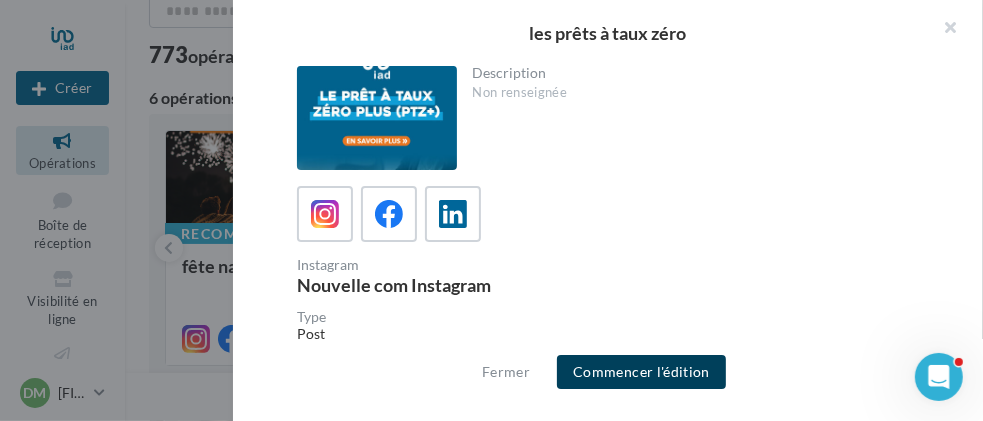 click on "Commencer l'édition" at bounding box center (641, 372) 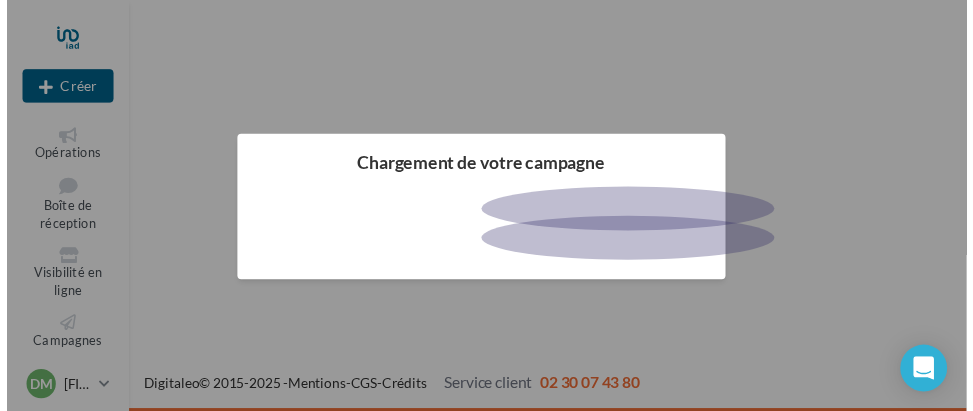 scroll, scrollTop: 0, scrollLeft: 0, axis: both 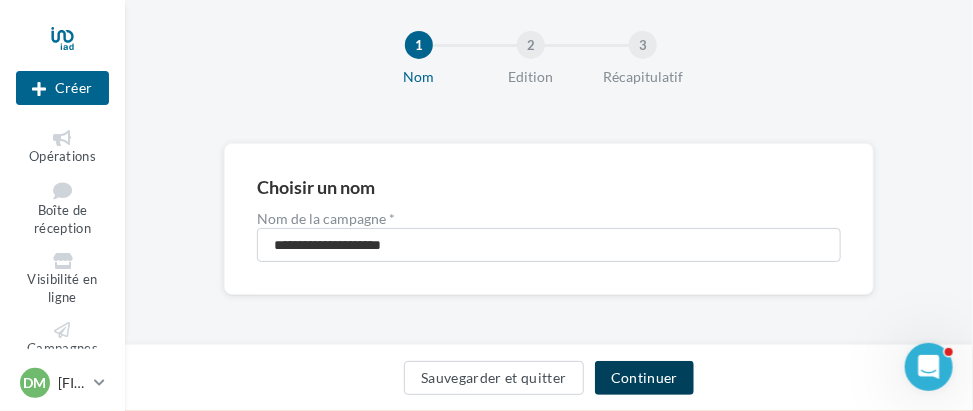 click on "Continuer" at bounding box center [644, 378] 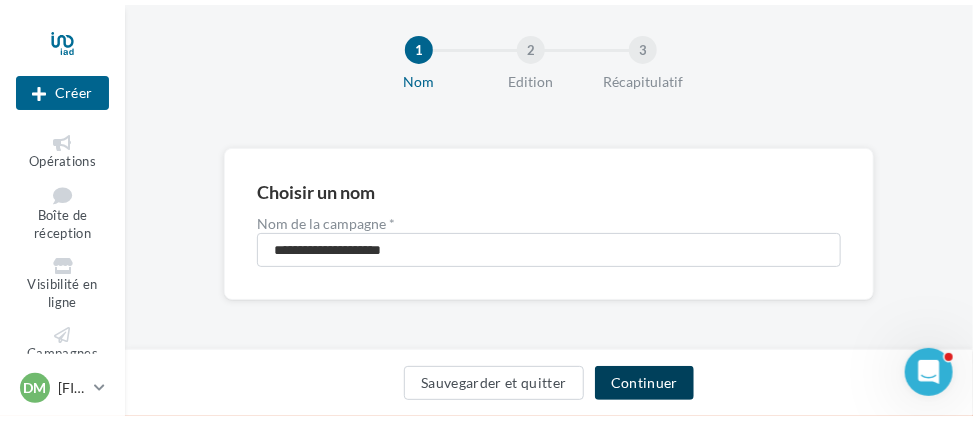 scroll, scrollTop: 0, scrollLeft: 0, axis: both 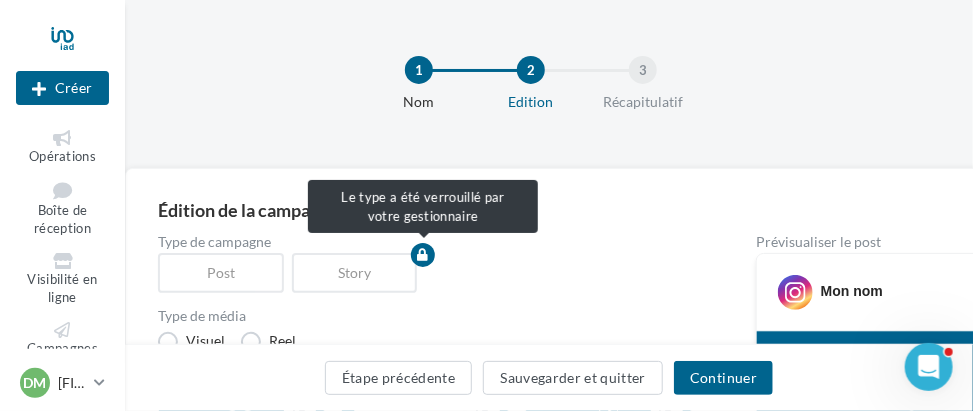 click on "Story" at bounding box center [359, 273] 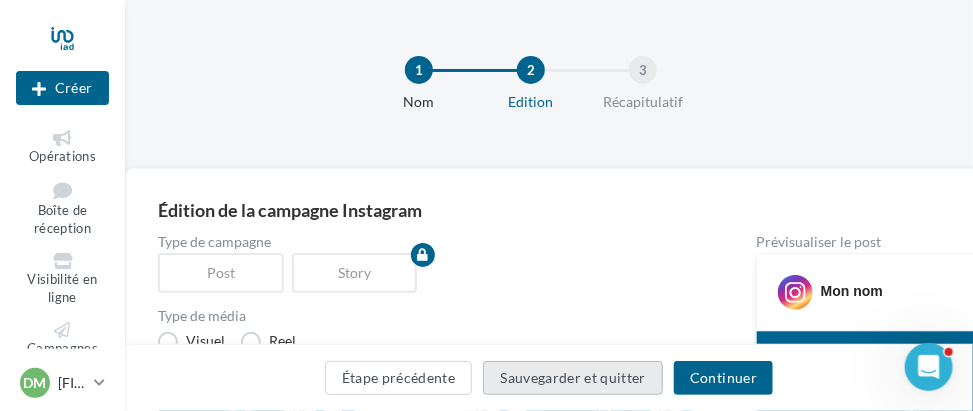 click on "Sauvegarder et quitter" at bounding box center [573, 378] 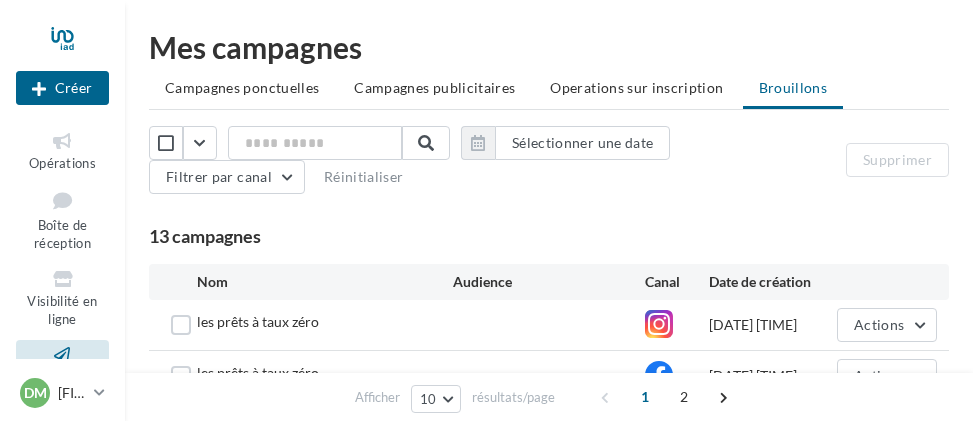 scroll, scrollTop: 0, scrollLeft: 0, axis: both 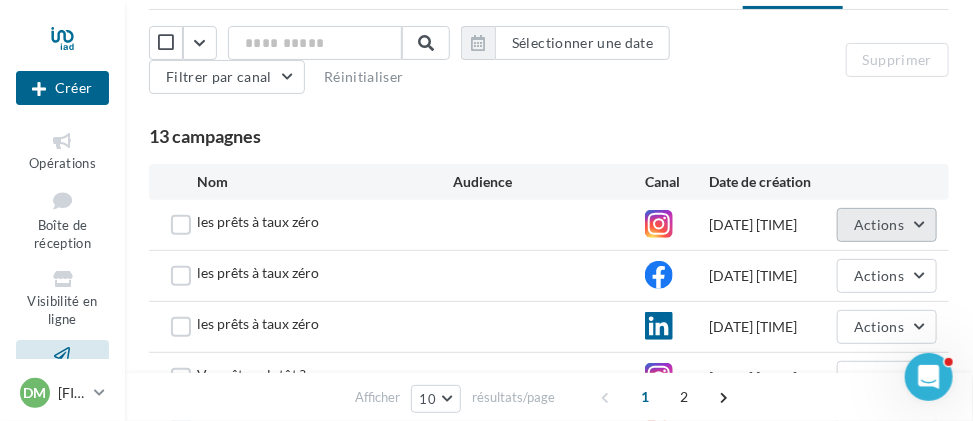 click on "Actions" at bounding box center (887, 225) 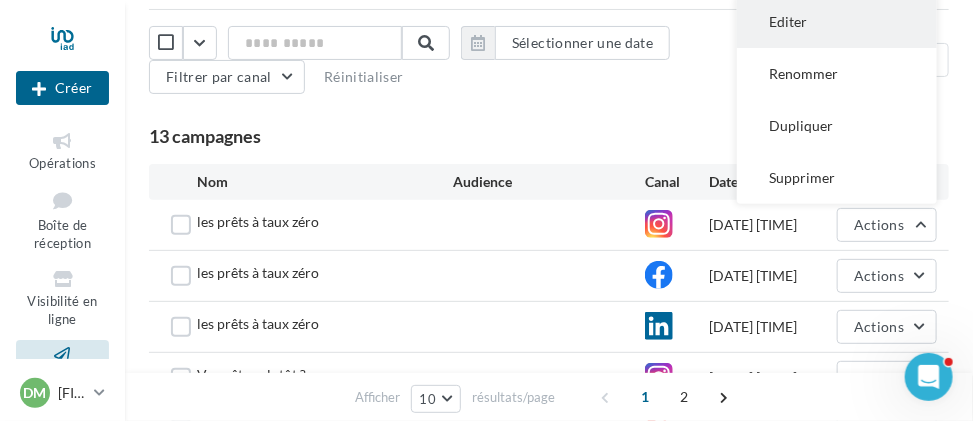 click on "Editer" at bounding box center (837, 22) 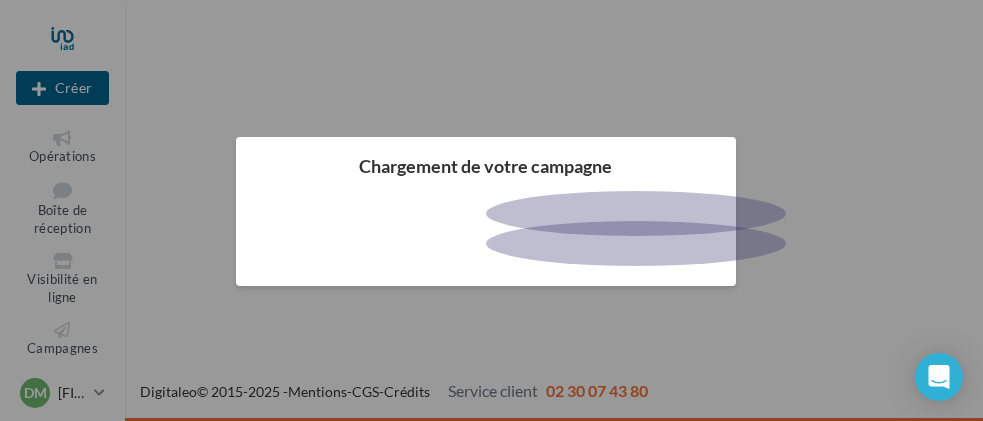 scroll, scrollTop: 0, scrollLeft: 0, axis: both 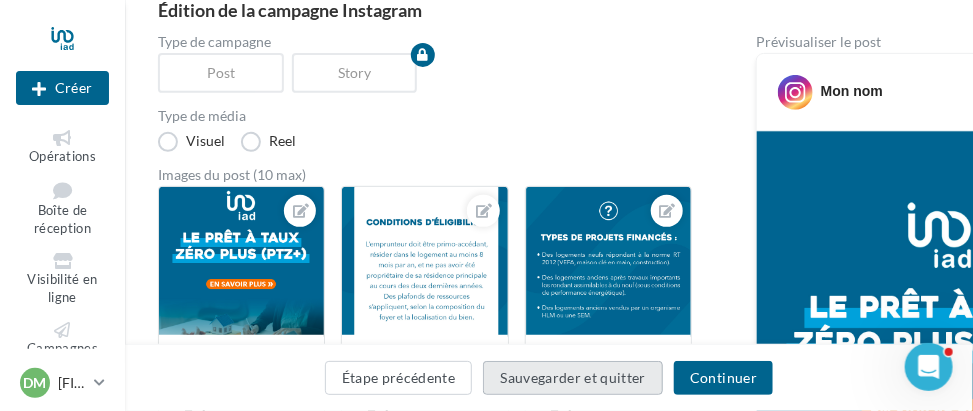 click on "Sauvegarder et quitter" at bounding box center [573, 378] 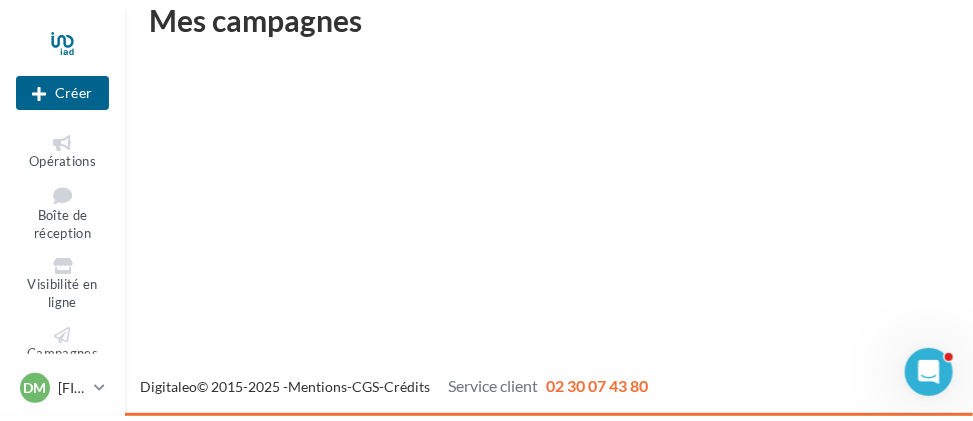 scroll, scrollTop: 32, scrollLeft: 0, axis: vertical 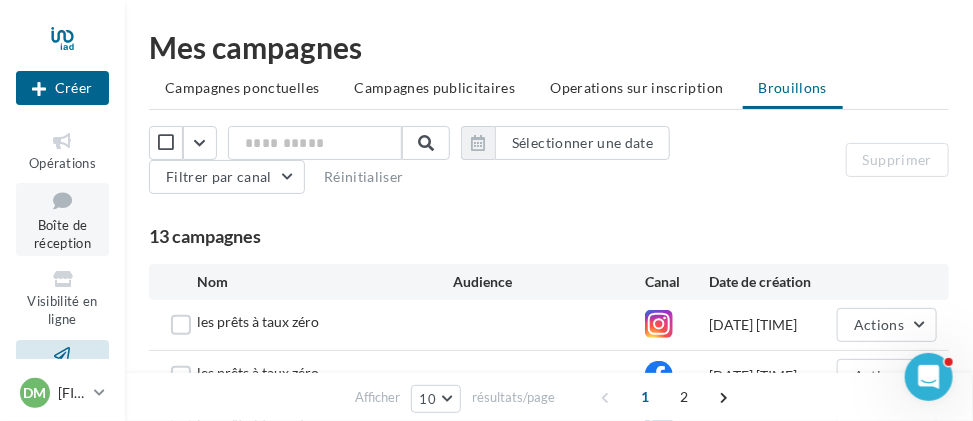 click on "Boîte de réception" at bounding box center [62, 234] 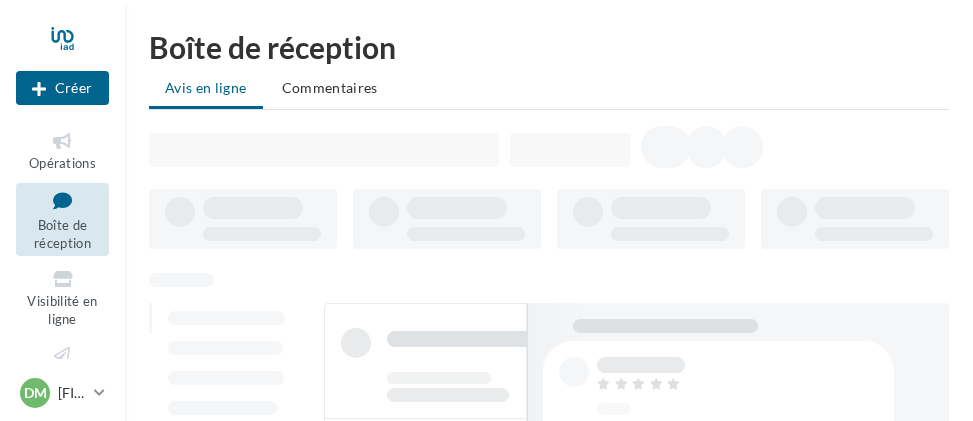 scroll, scrollTop: 0, scrollLeft: 0, axis: both 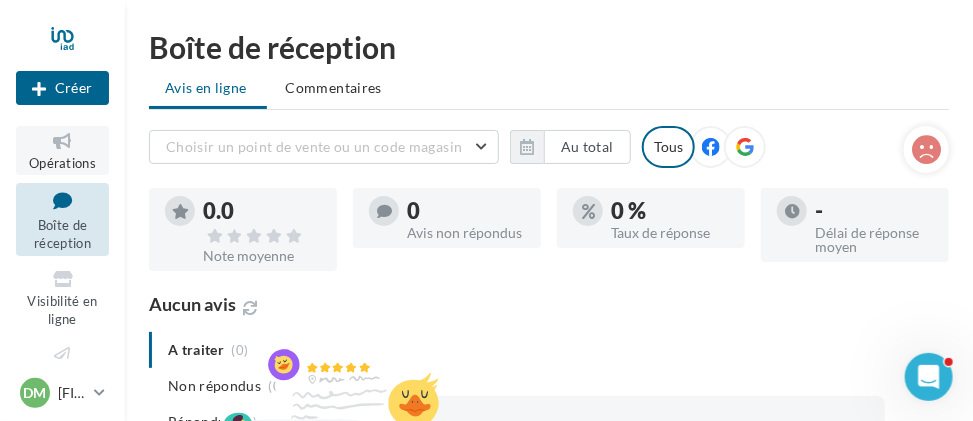 click on "Opérations" at bounding box center (62, 163) 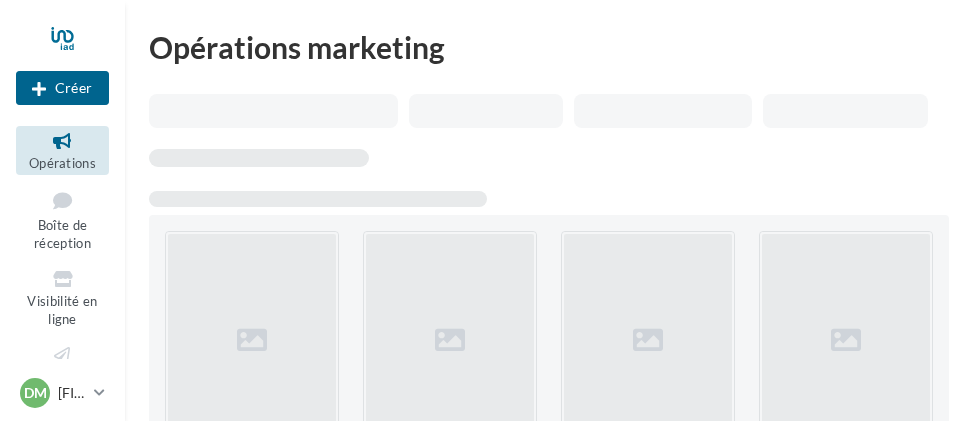 scroll, scrollTop: 0, scrollLeft: 0, axis: both 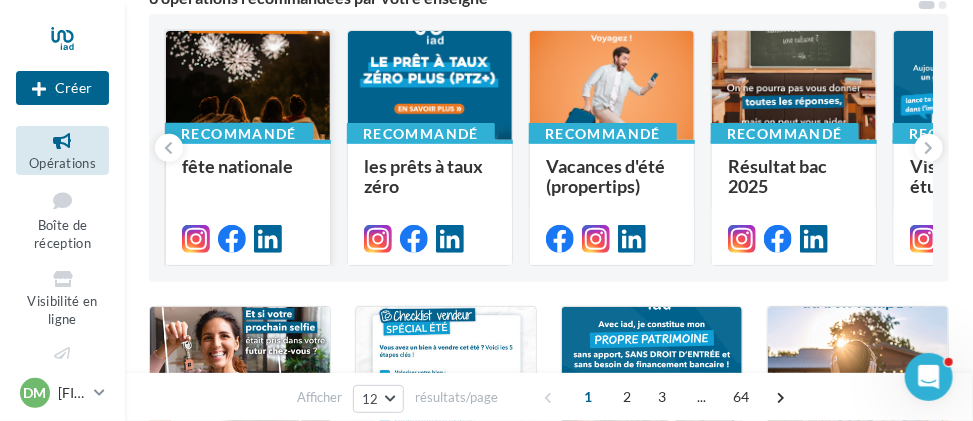 click at bounding box center [248, 86] 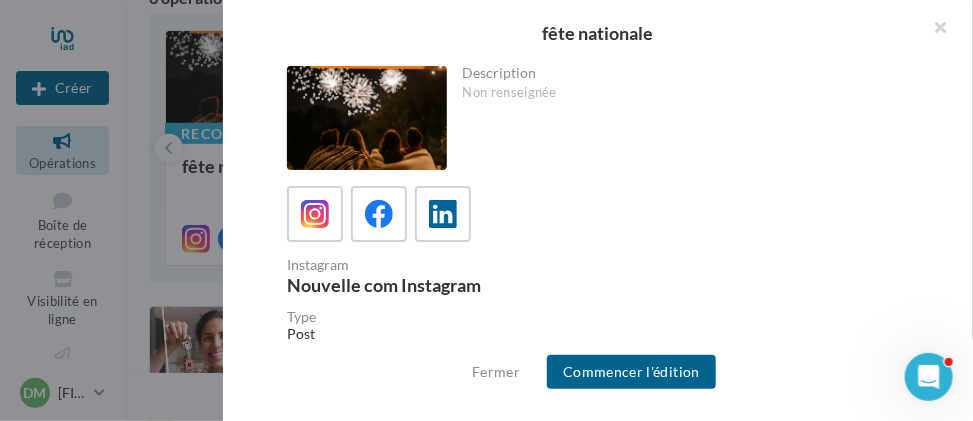 click on "fête nationale
Description
Non renseignée
Instagram
Nouvelle com Instagram
Type
Post
Prévisualisation
Commentaires
(0)
[NAME]" at bounding box center [549, 1174] 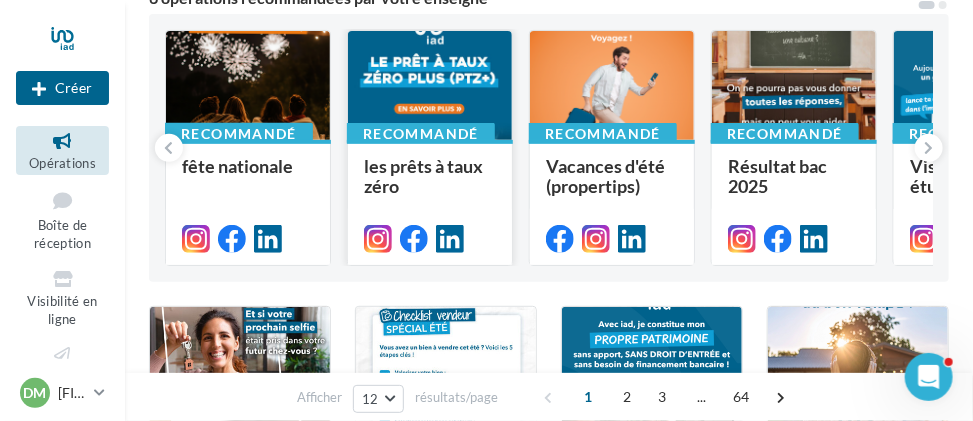 scroll, scrollTop: 0, scrollLeft: 0, axis: both 